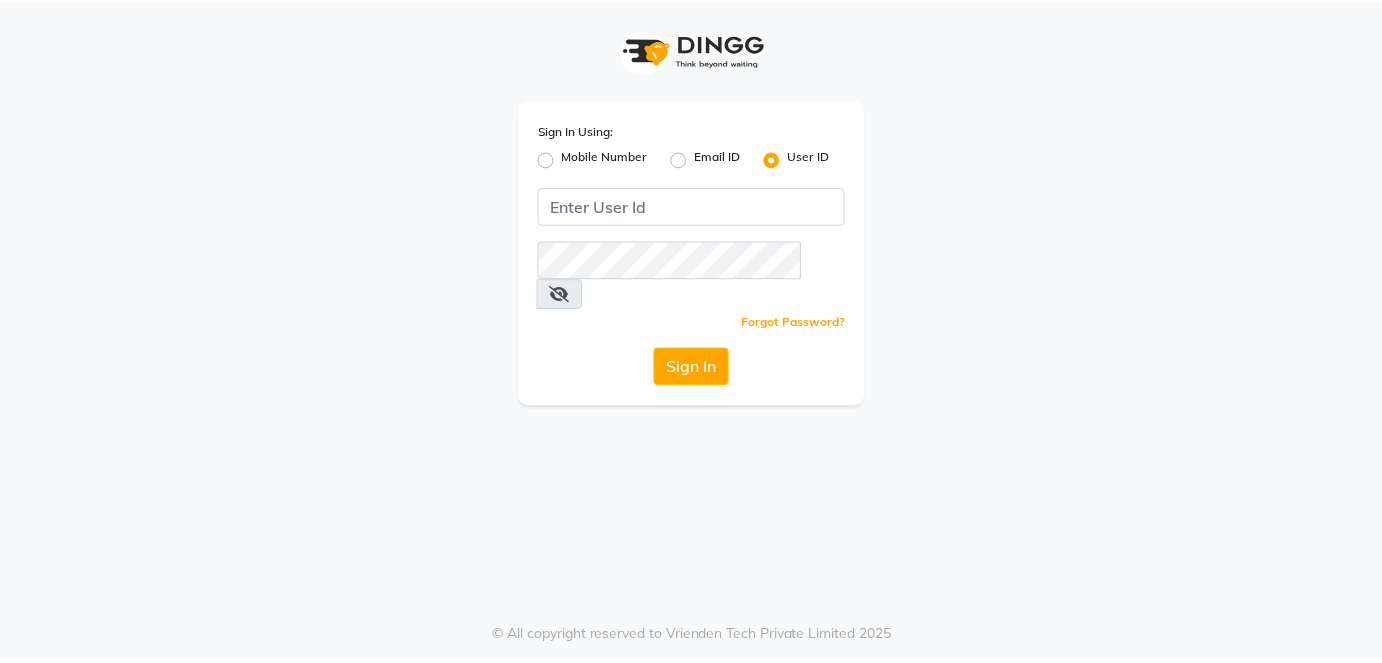 scroll, scrollTop: 0, scrollLeft: 0, axis: both 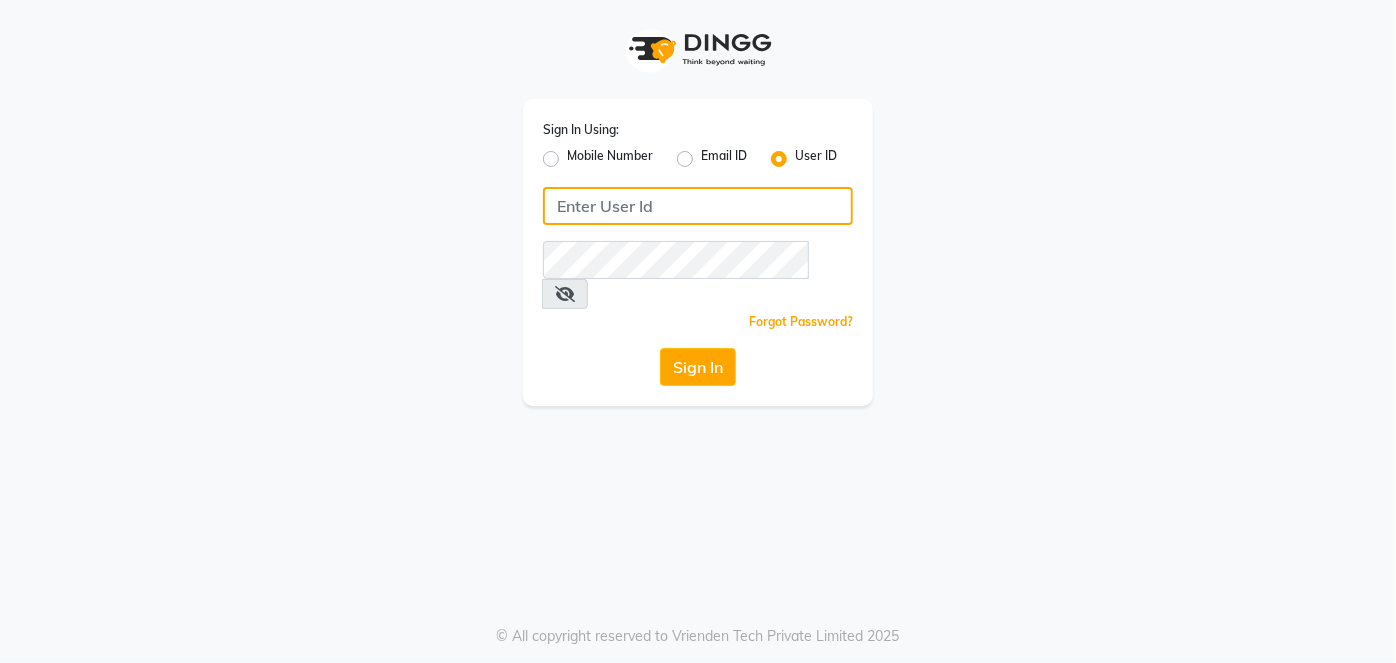 type on "7378576236" 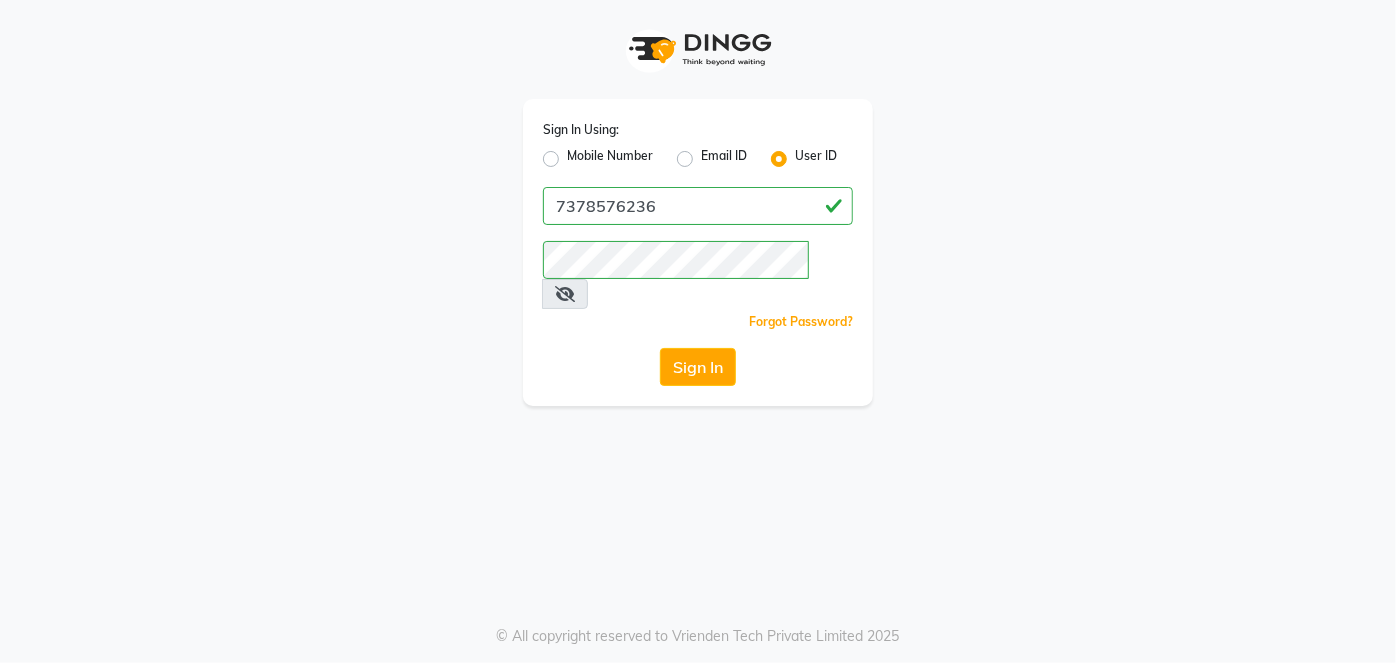 click on "Sign In Using: Mobile Number Email ID User ID 7378576236  Remember me Forgot Password?  Sign In" 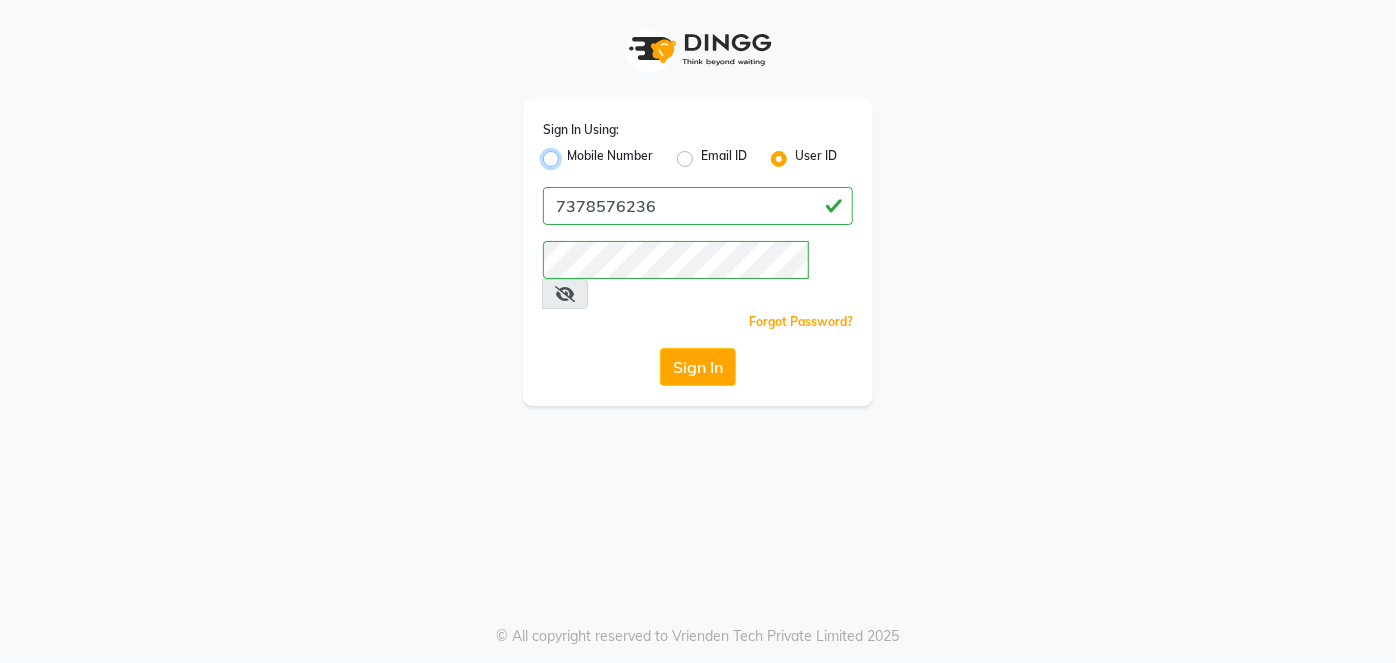 click on "Mobile Number" at bounding box center (573, 153) 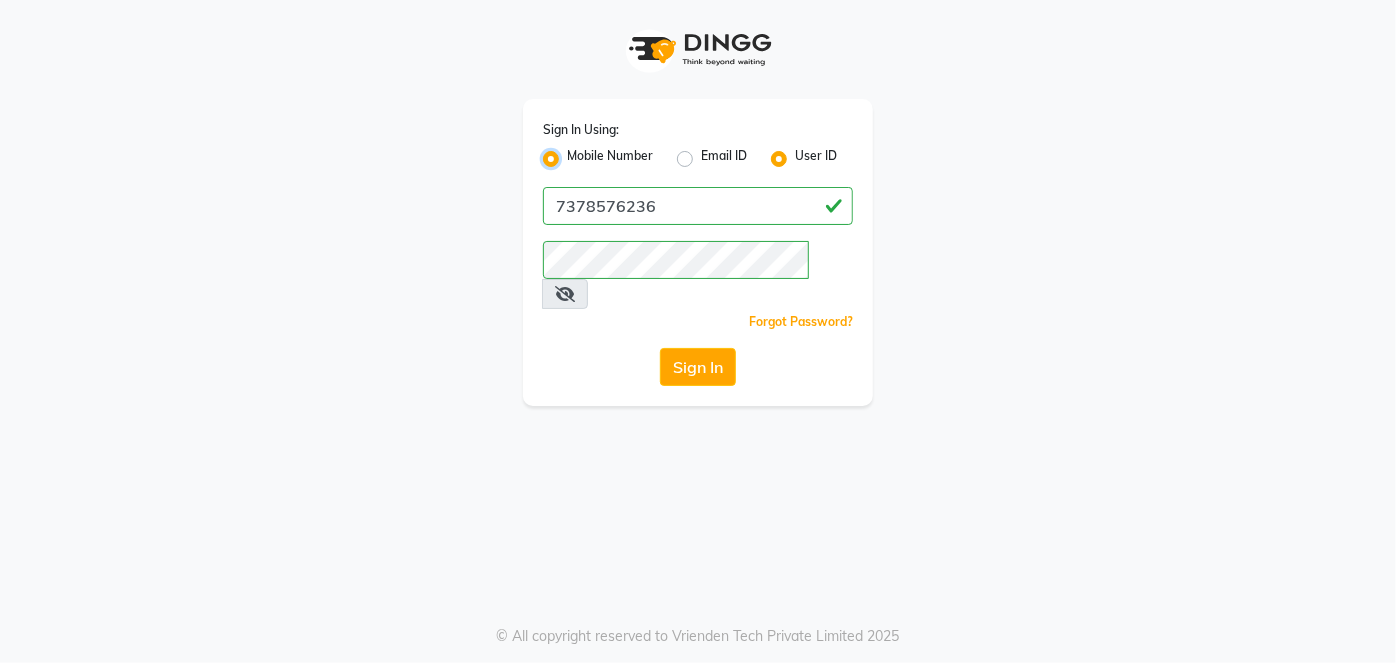 radio on "false" 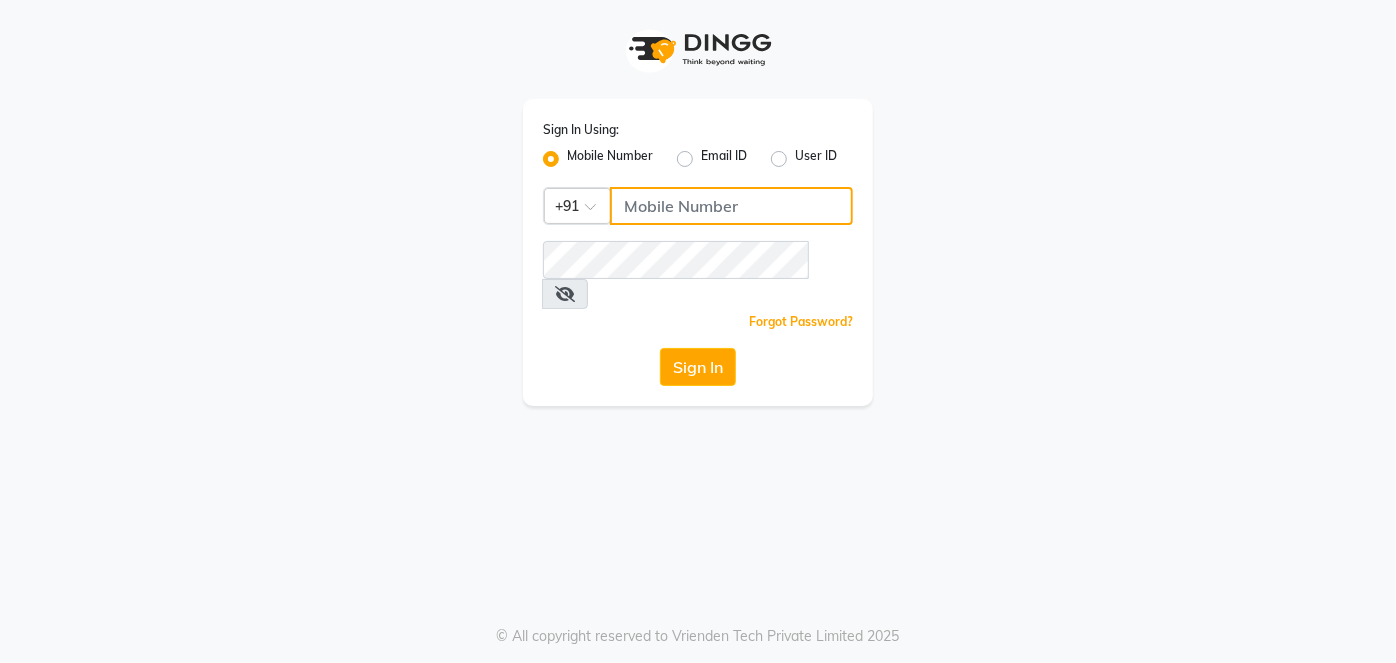 click 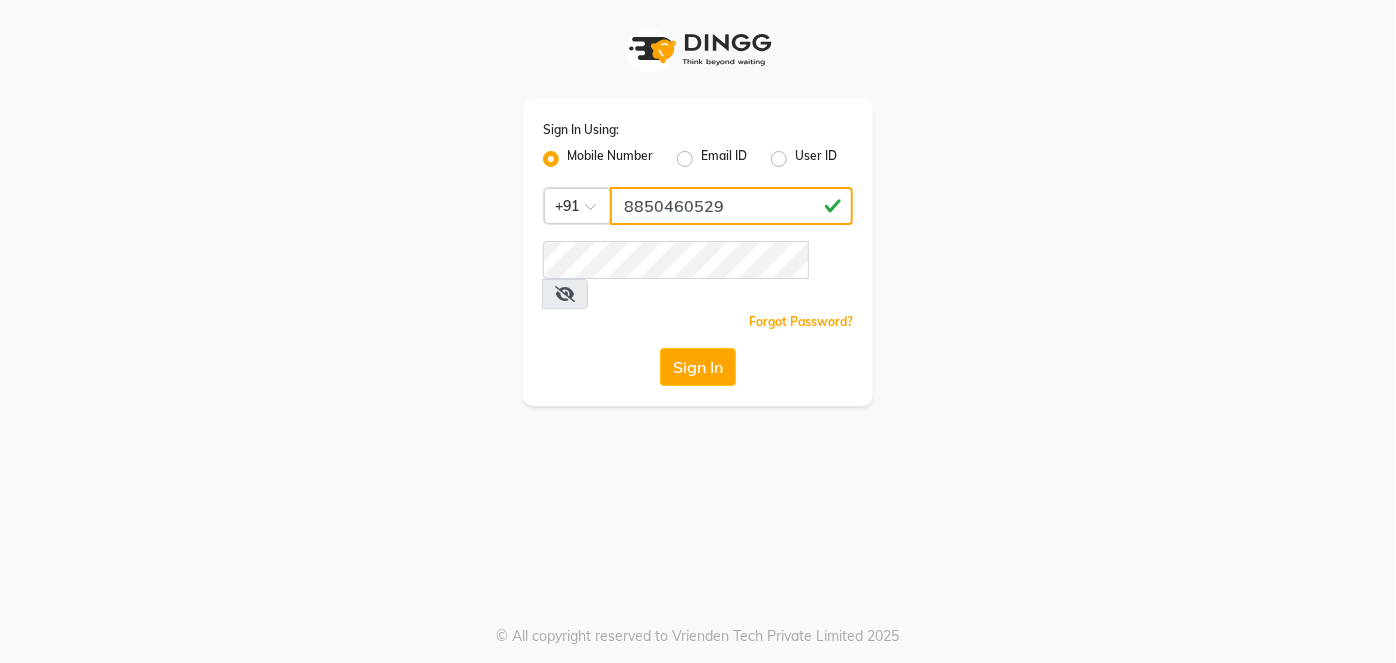 type on "8850460529" 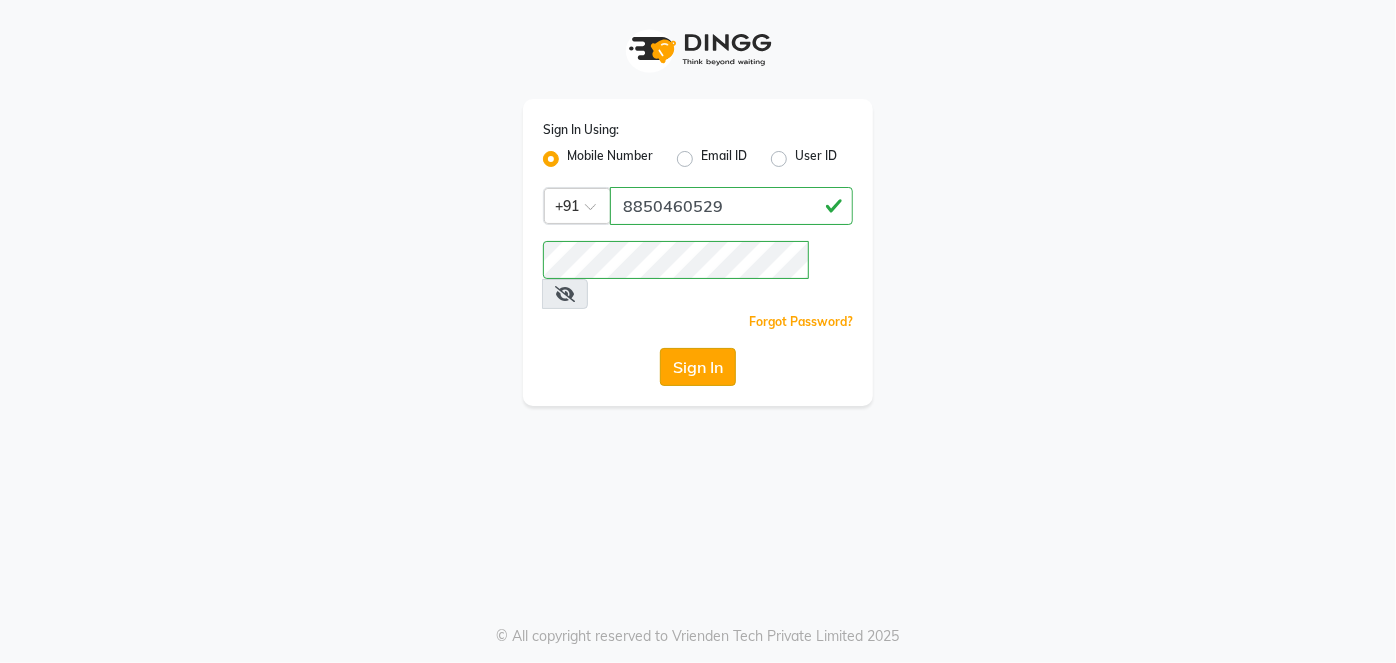 click on "Sign In" 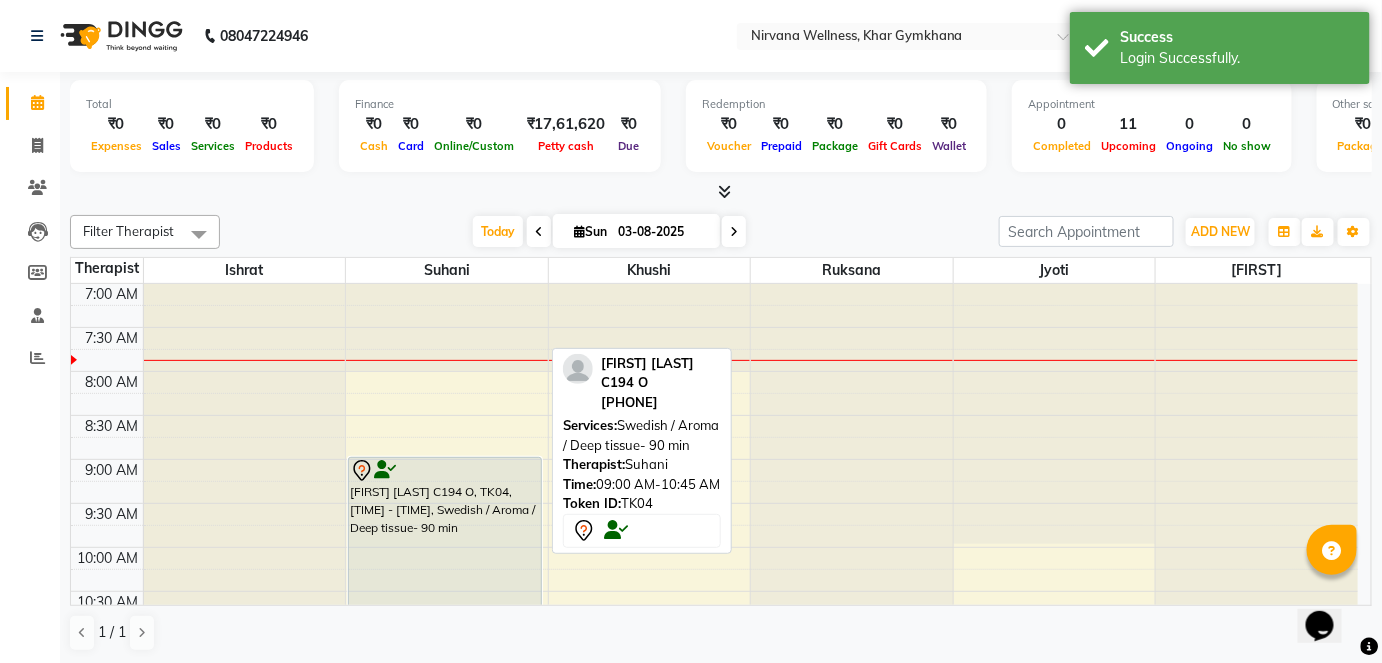 scroll, scrollTop: 0, scrollLeft: 0, axis: both 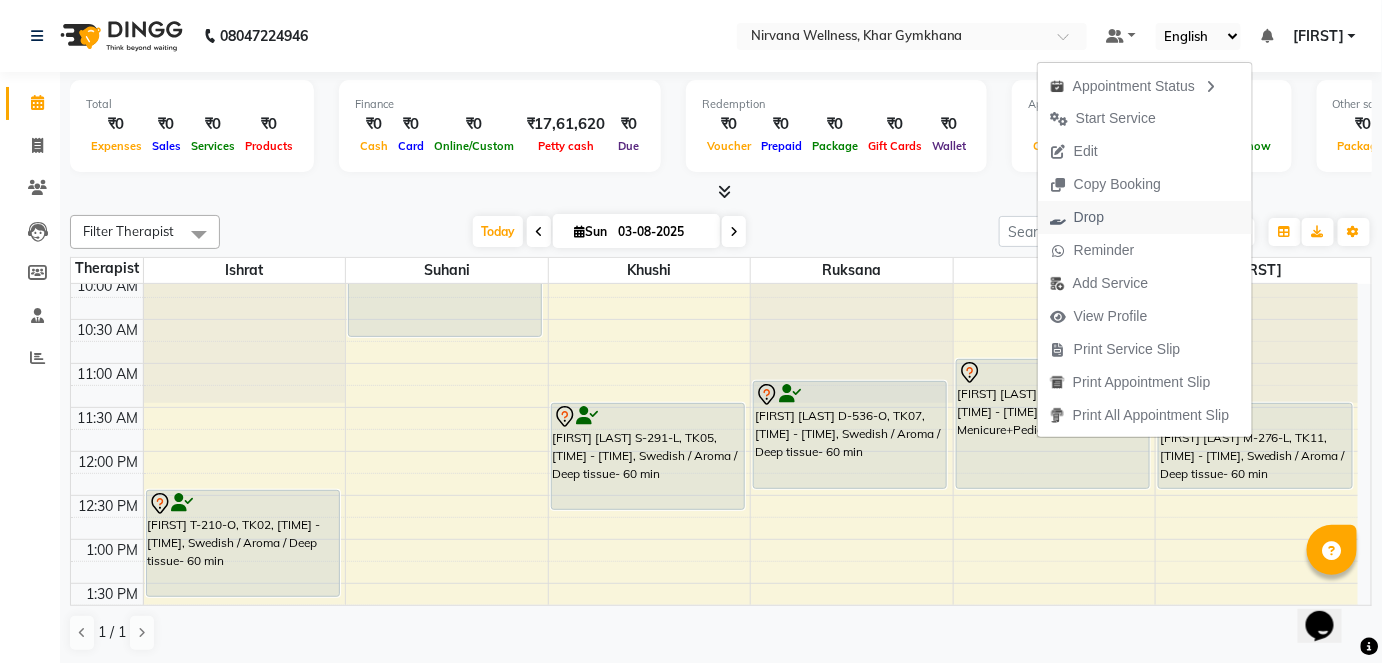 click on "Drop" at bounding box center (1077, 217) 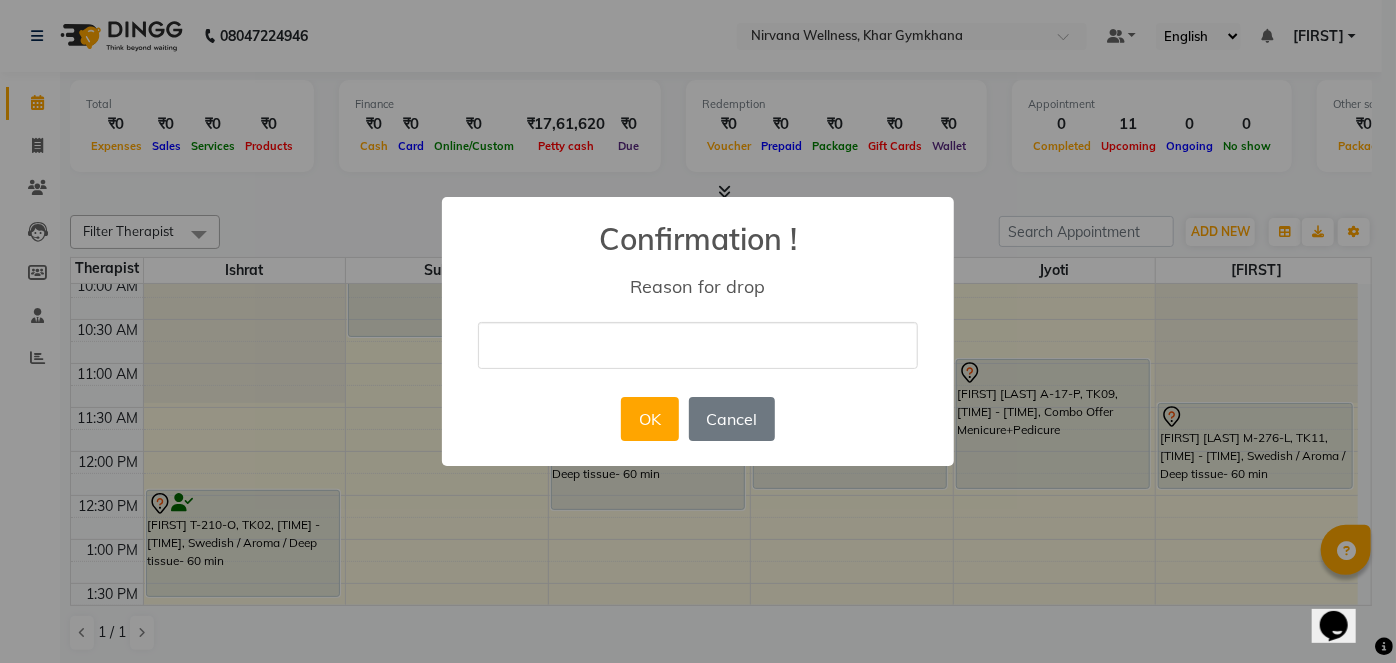 drag, startPoint x: 693, startPoint y: 329, endPoint x: 688, endPoint y: 367, distance: 38.327538 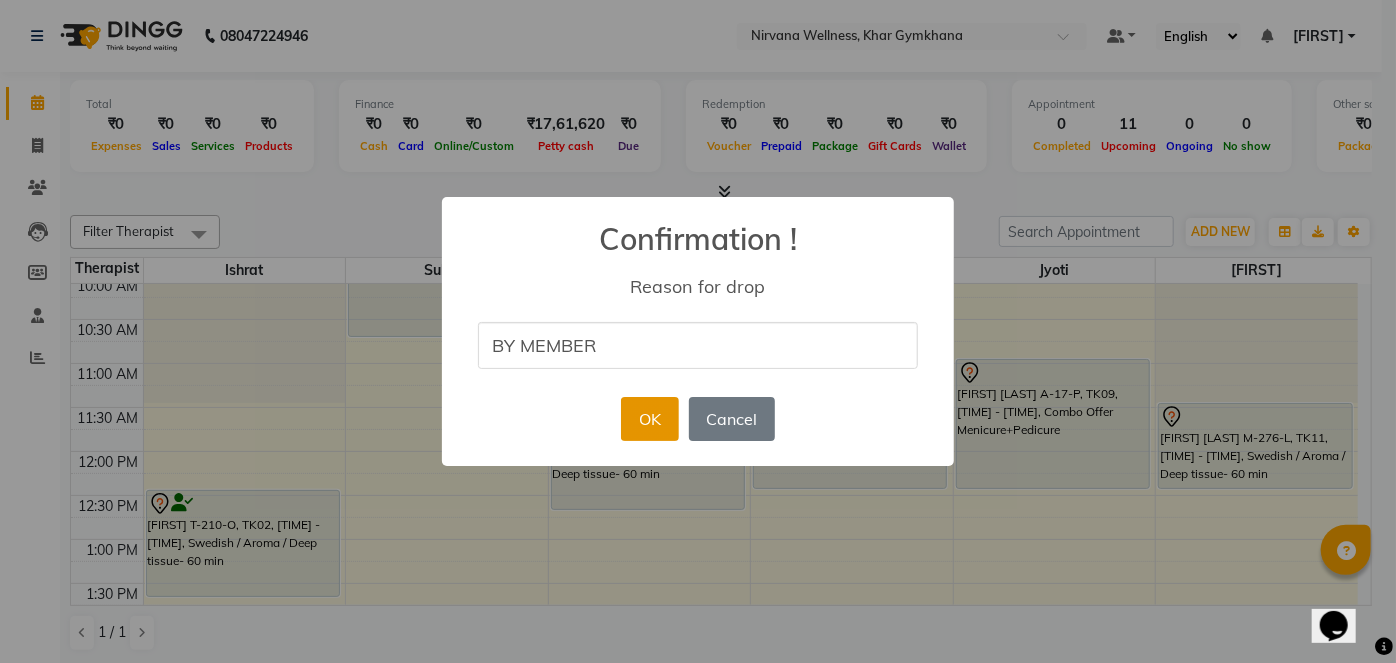 click on "OK" at bounding box center (649, 419) 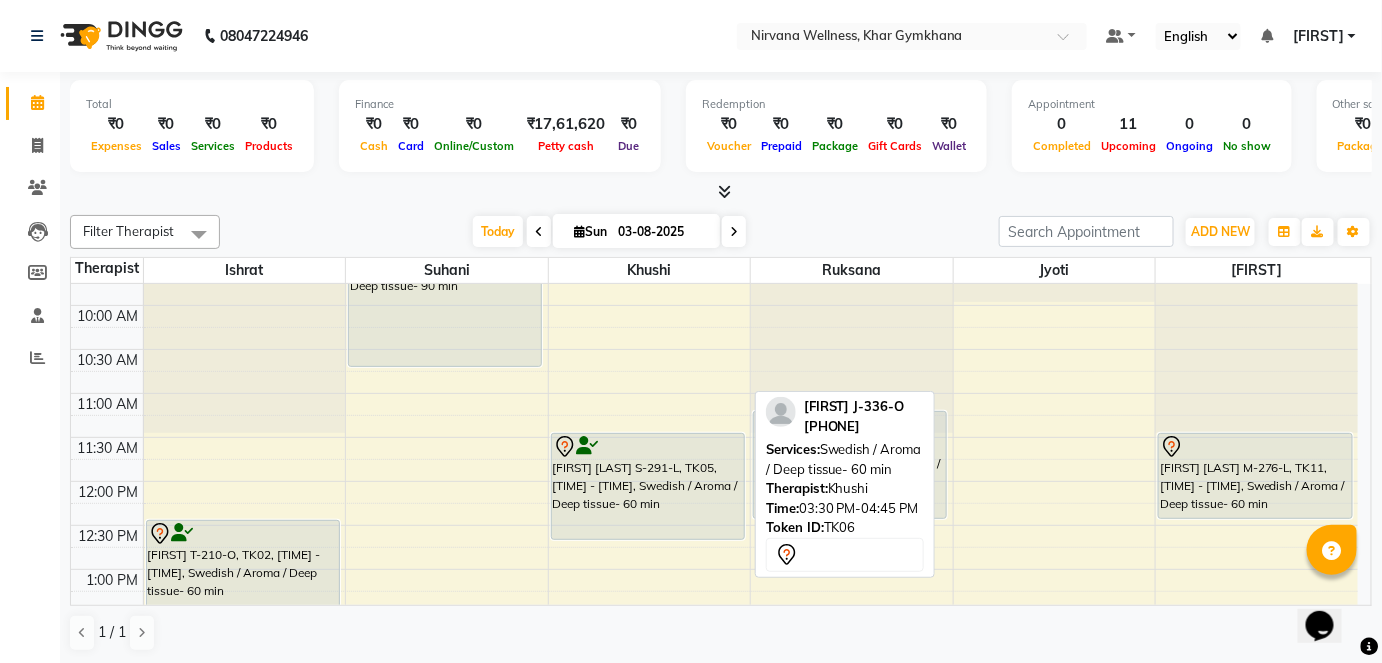 scroll, scrollTop: 181, scrollLeft: 0, axis: vertical 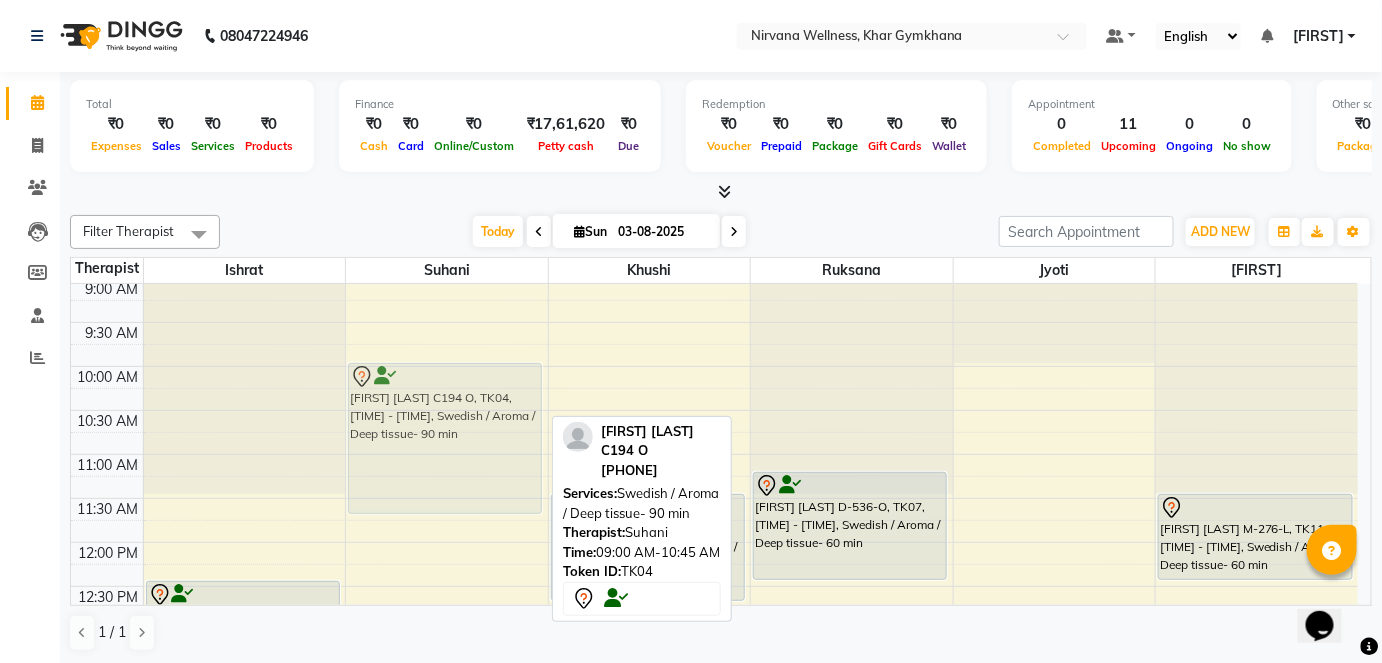drag, startPoint x: 445, startPoint y: 342, endPoint x: 419, endPoint y: 424, distance: 86.023254 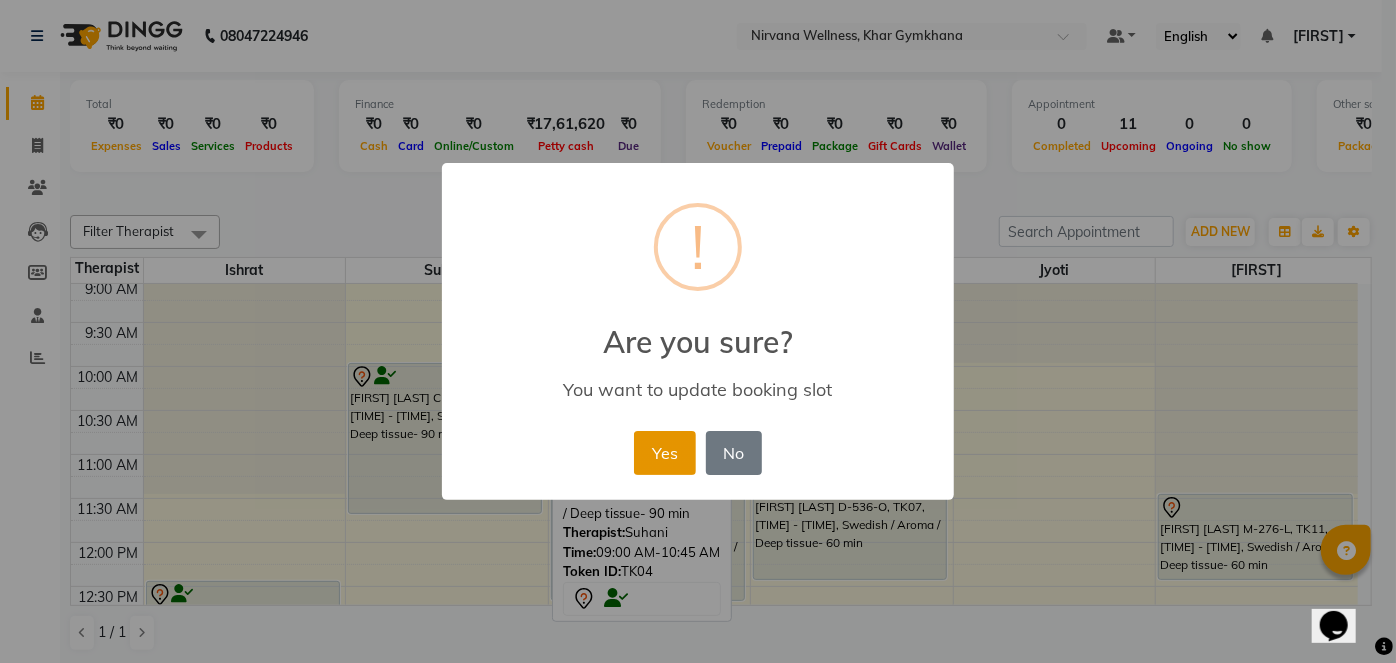click on "Yes" at bounding box center (664, 453) 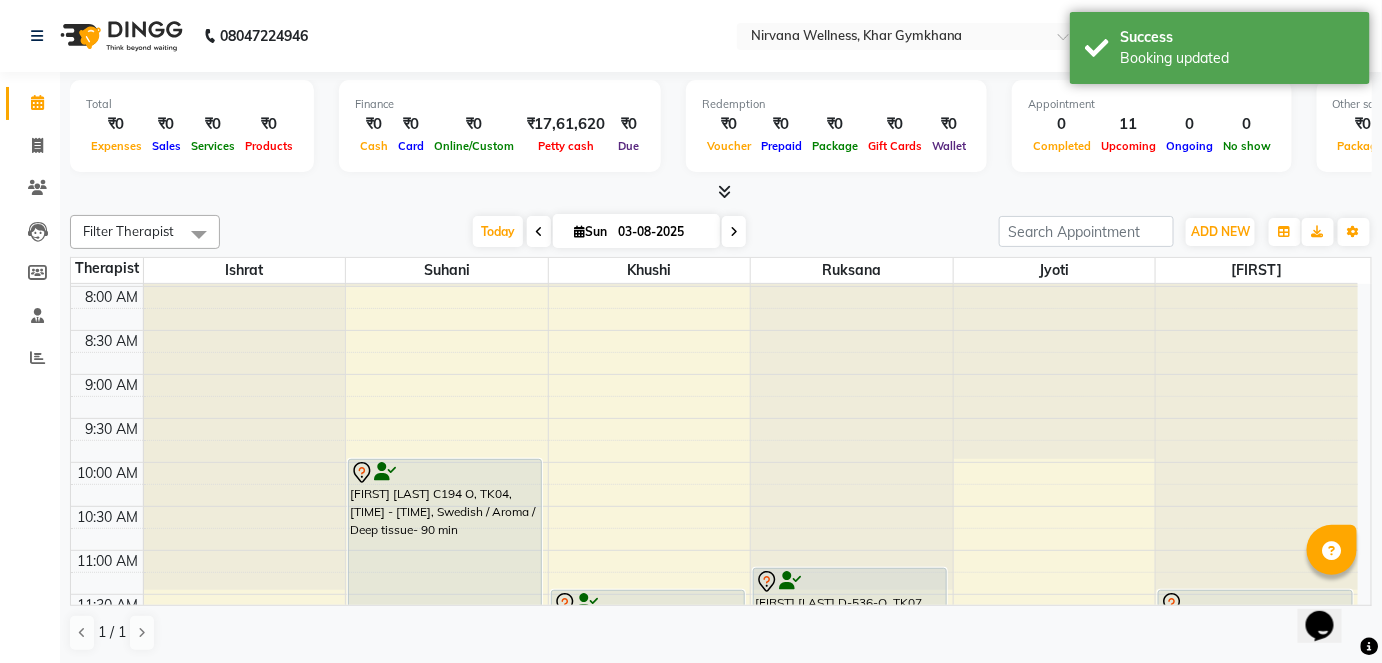 scroll, scrollTop: 272, scrollLeft: 0, axis: vertical 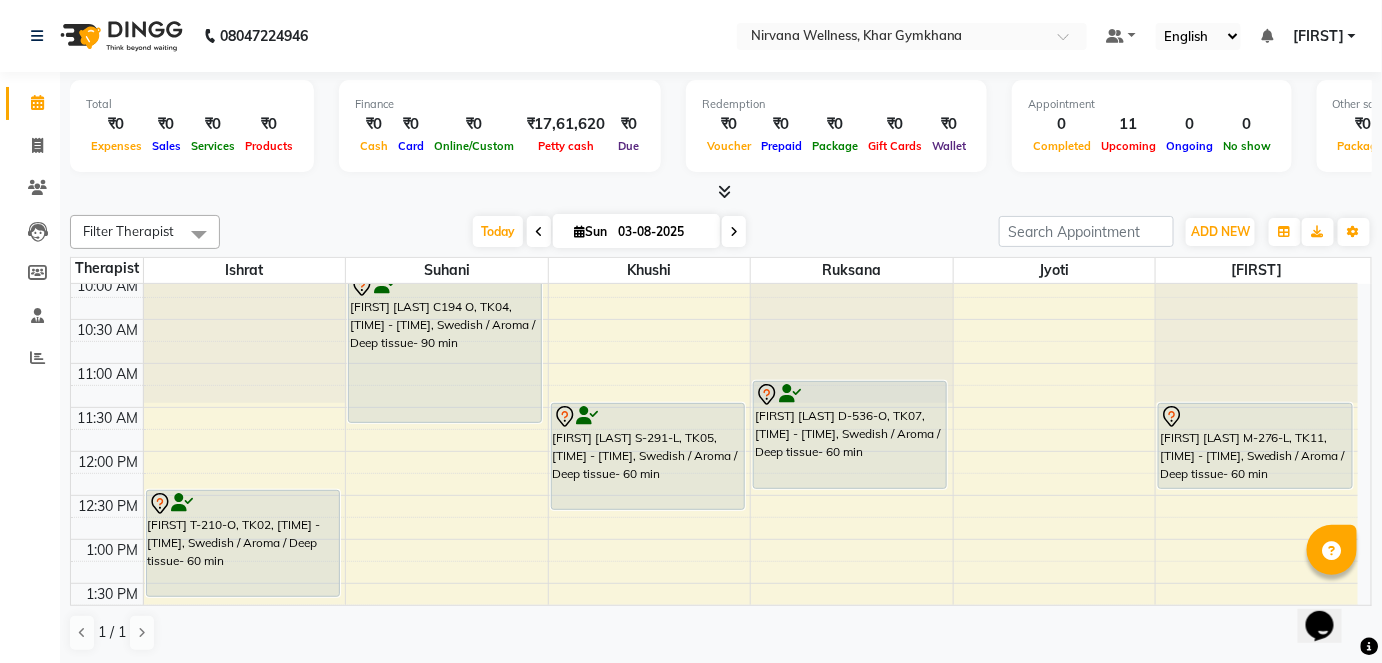 click at bounding box center (539, 232) 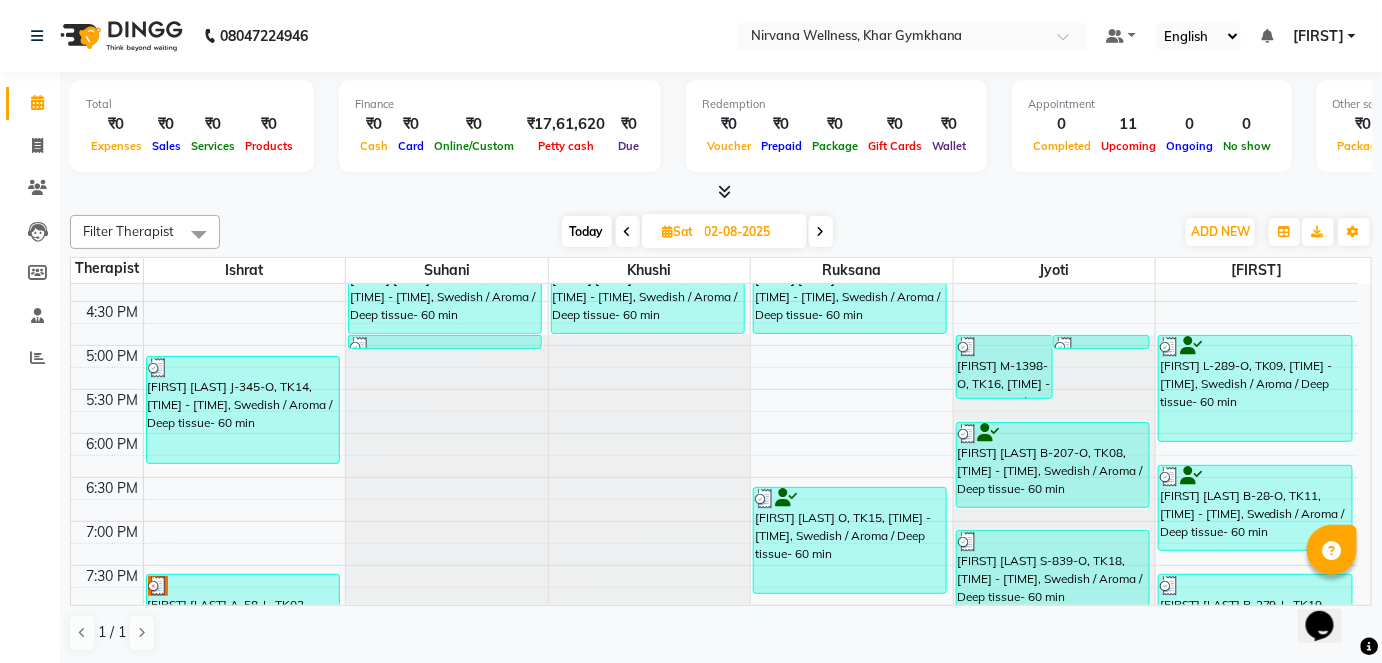 scroll, scrollTop: 1068, scrollLeft: 0, axis: vertical 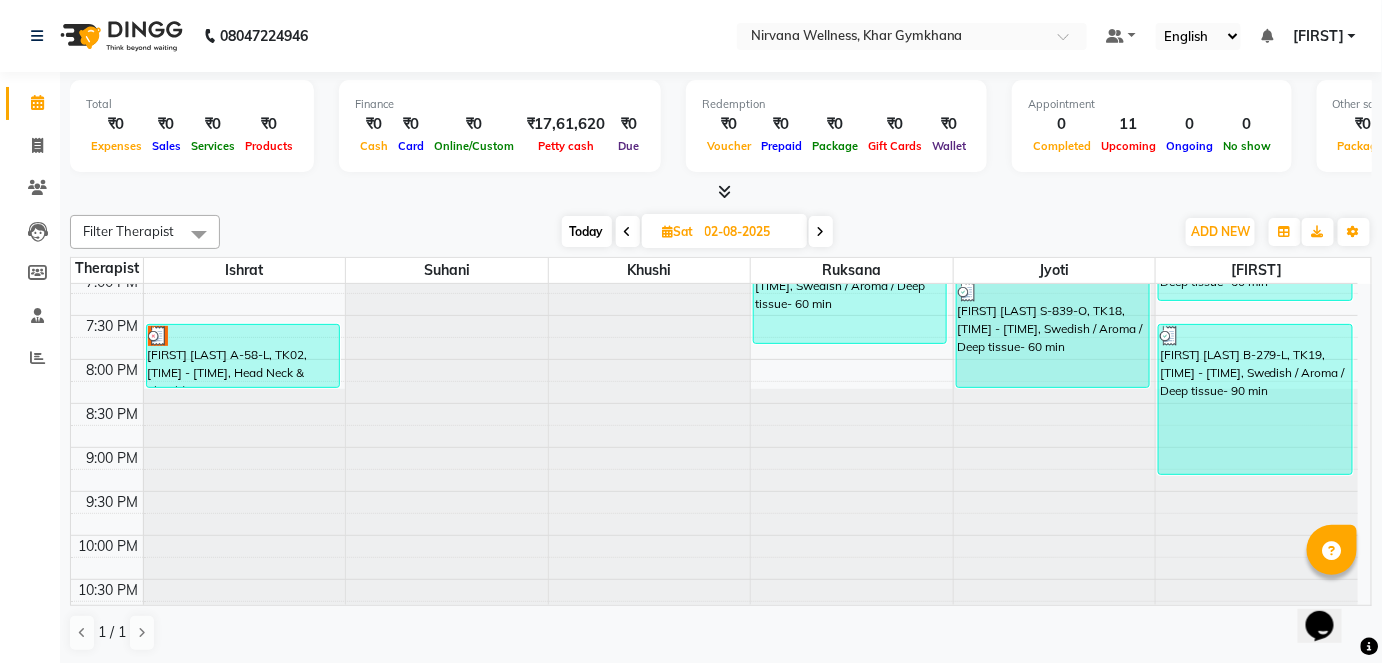 click on "8:00 PM" at bounding box center (113, 370) 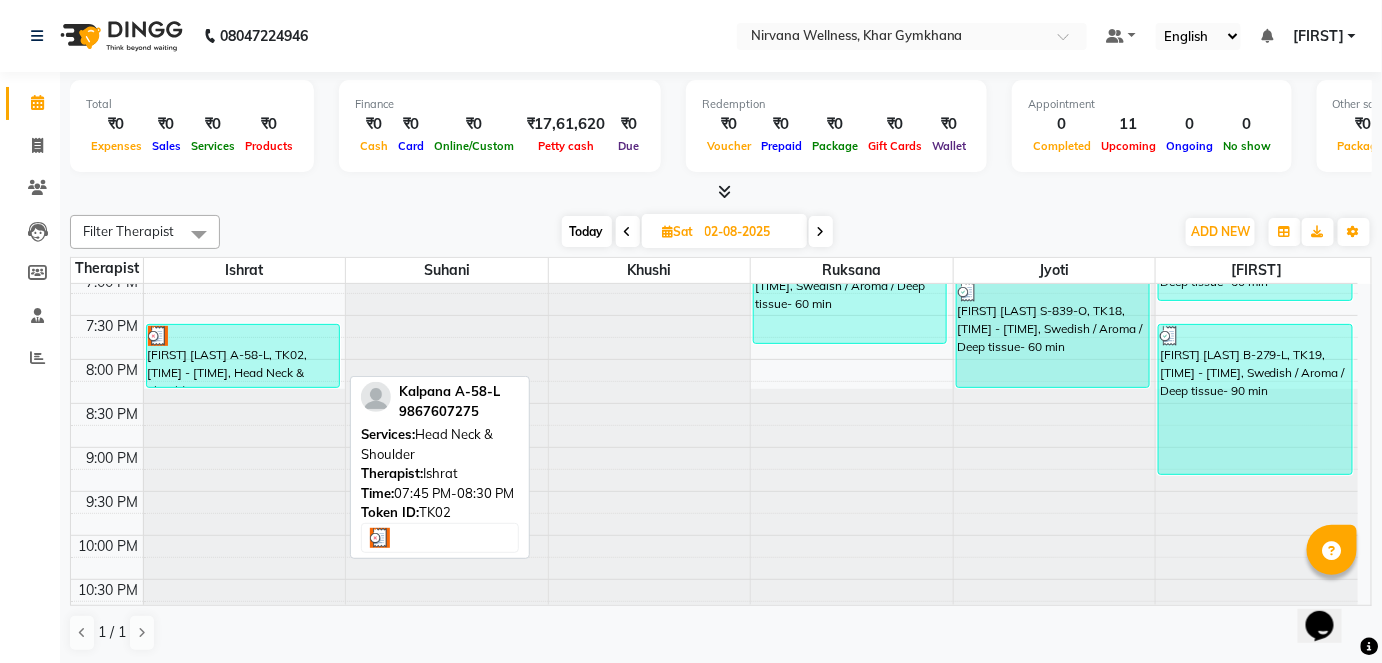 click on "[FIRST] [LAST] A-58-L, TK02, [TIME] - [TIME], Head Neck & Shoulder" at bounding box center [243, 356] 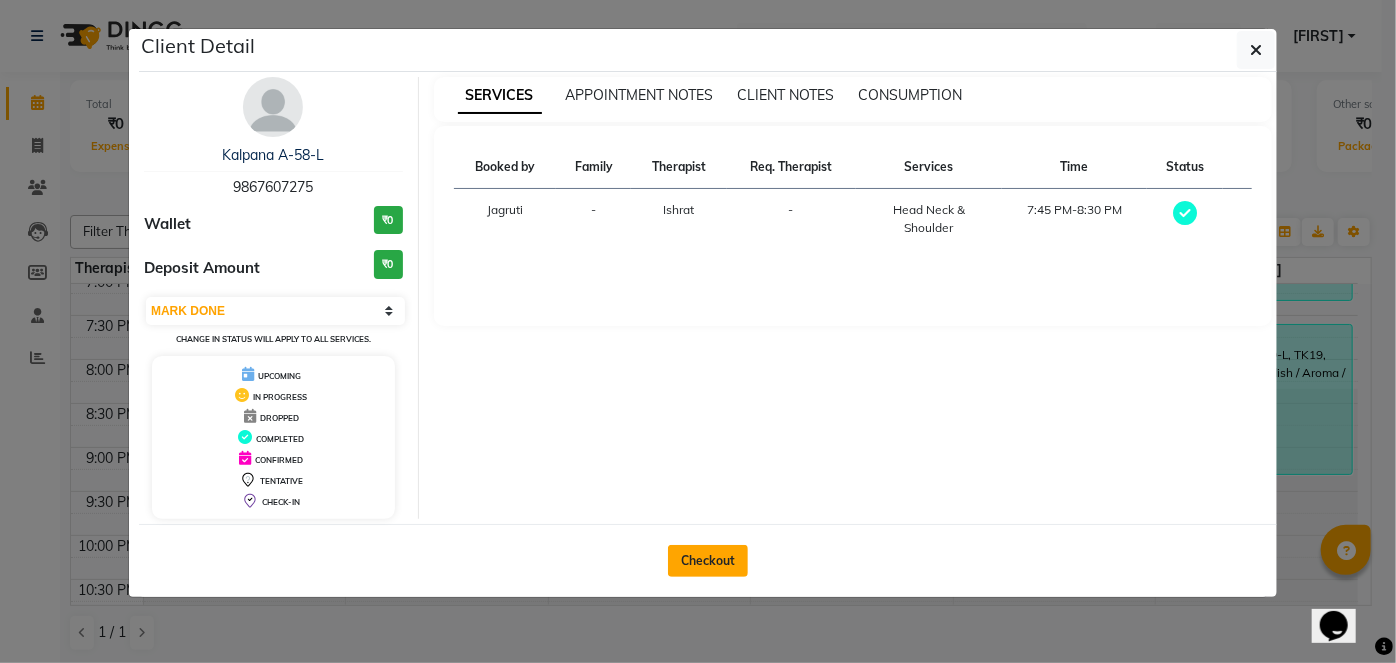 click on "Checkout" 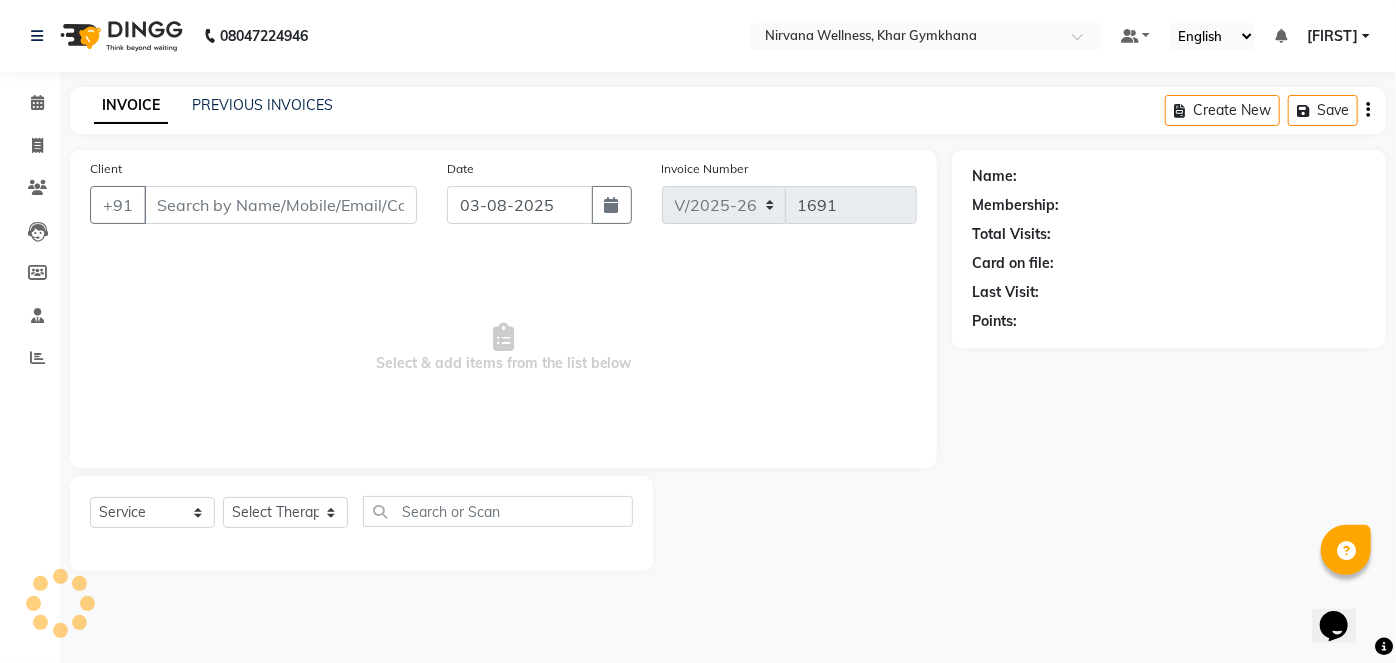 type on "9867607275" 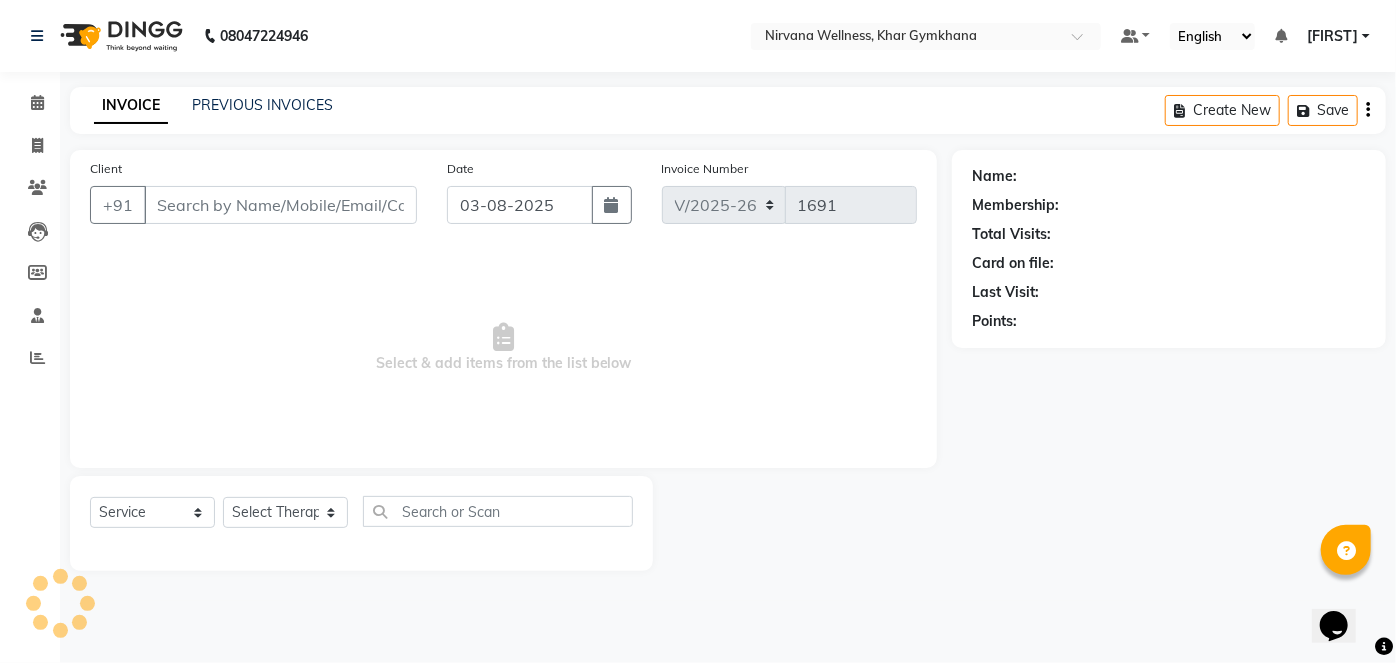 type on "02-08-2025" 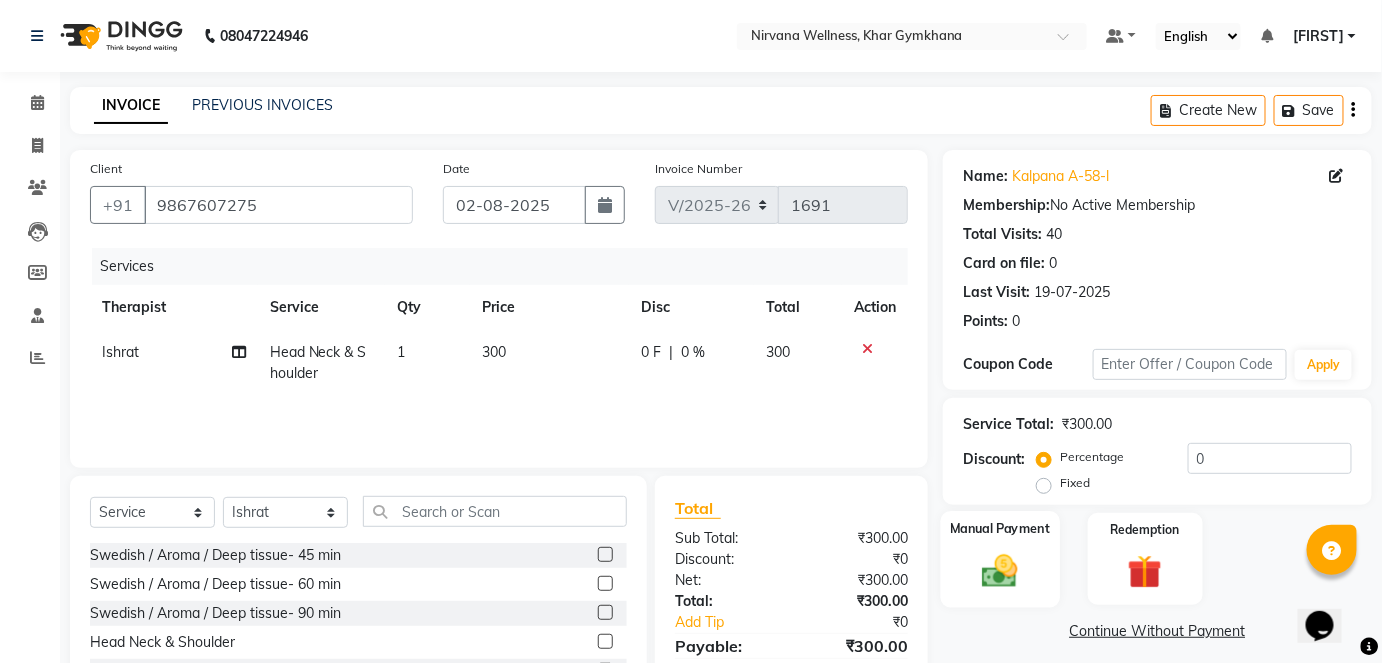 click 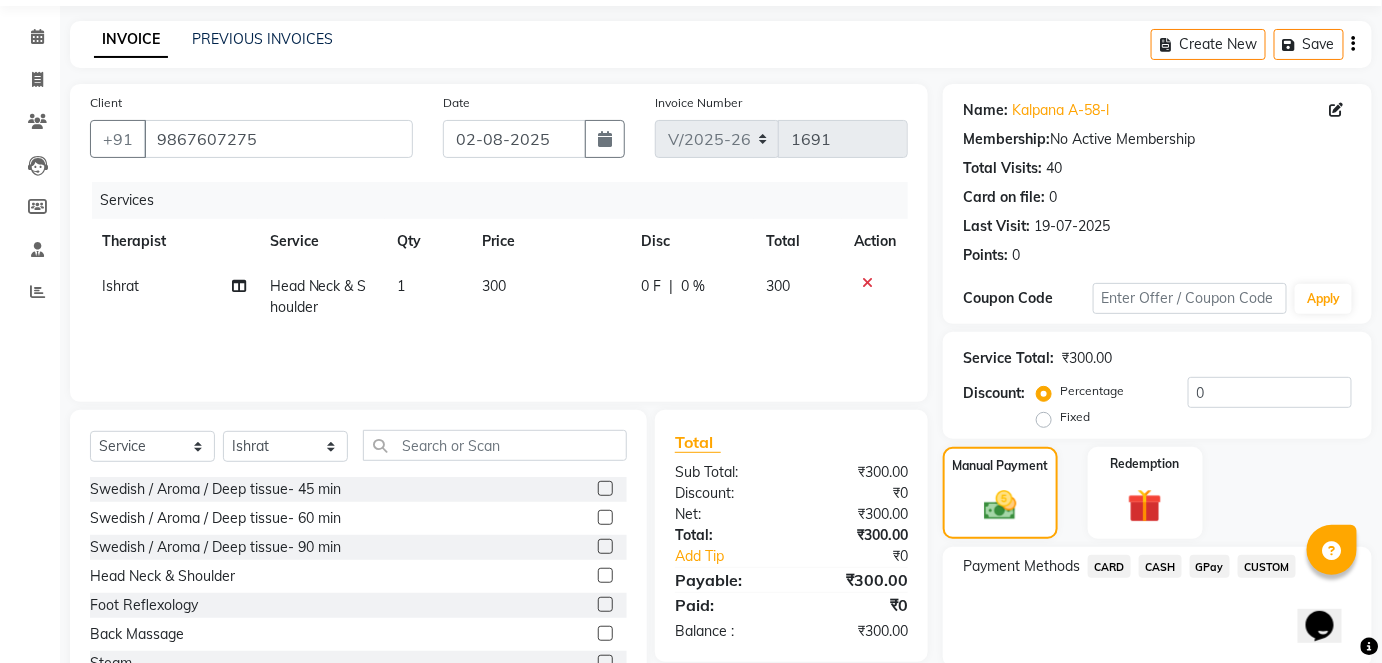scroll, scrollTop: 140, scrollLeft: 0, axis: vertical 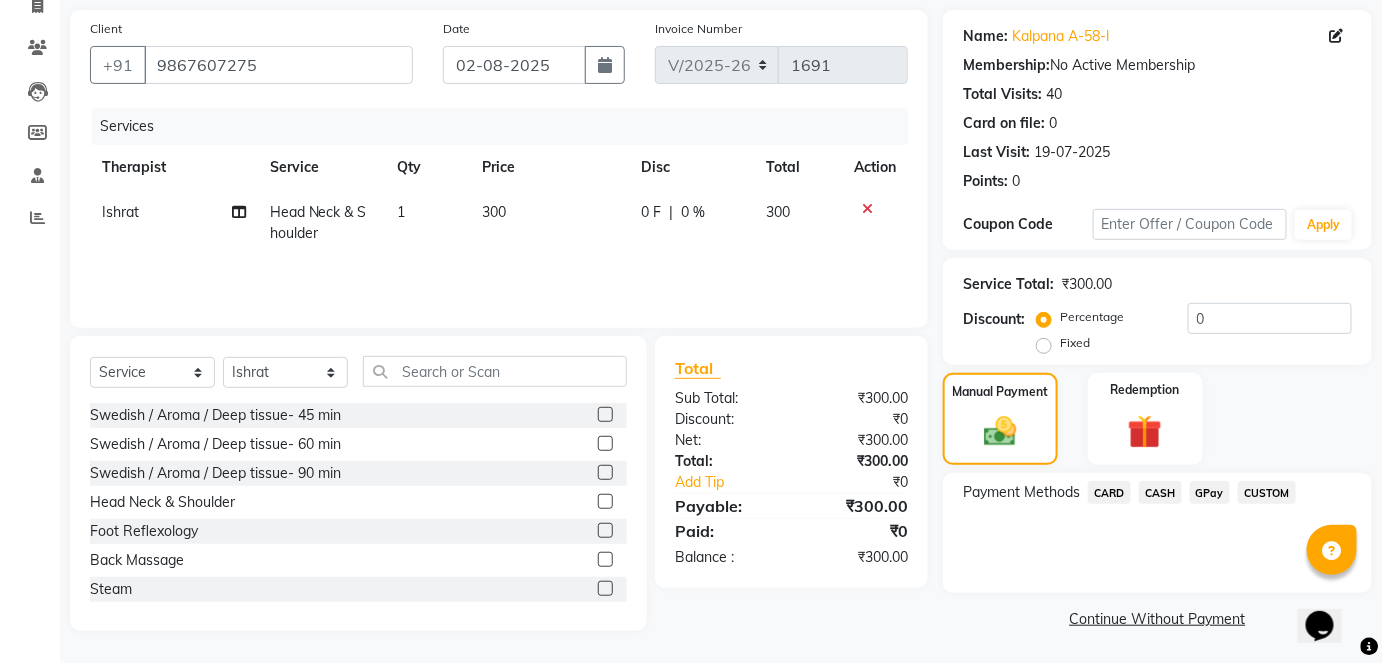 drag, startPoint x: 1165, startPoint y: 490, endPoint x: 1167, endPoint y: 512, distance: 22.090721 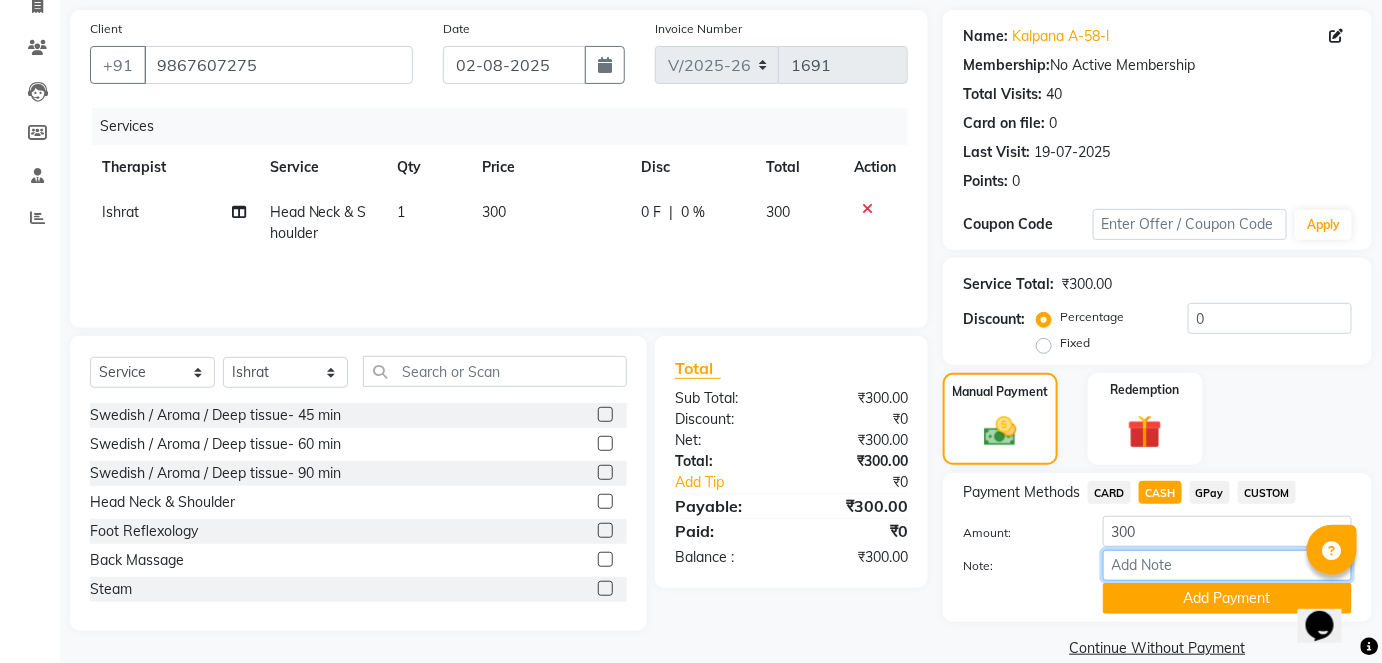 click on "Note:" at bounding box center (1227, 565) 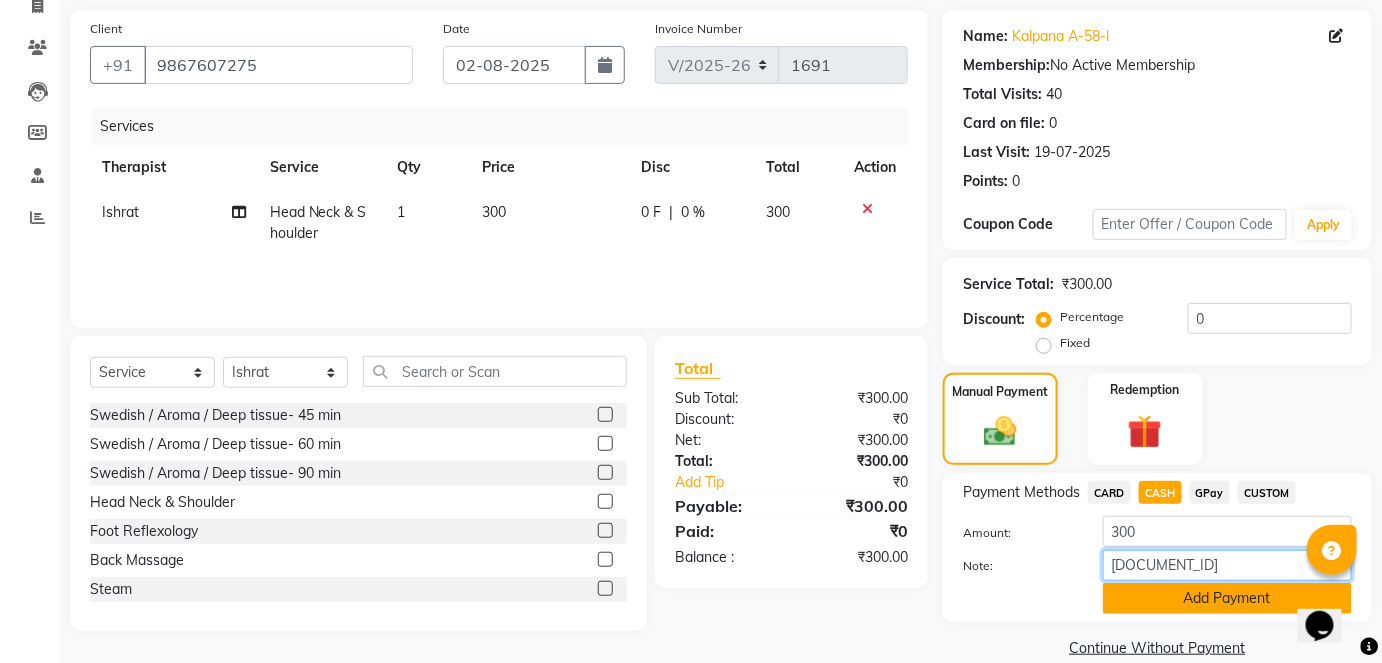 type on "[DOCUMENT_ID]" 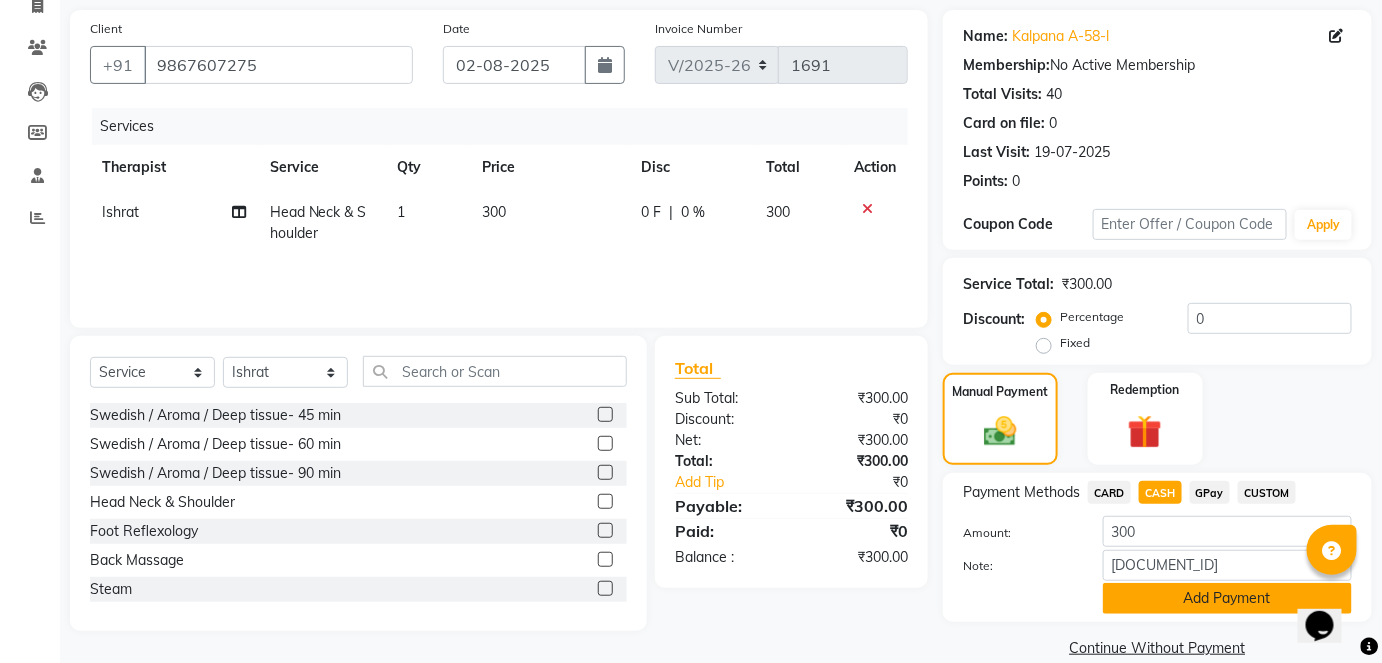 click on "Add Payment" 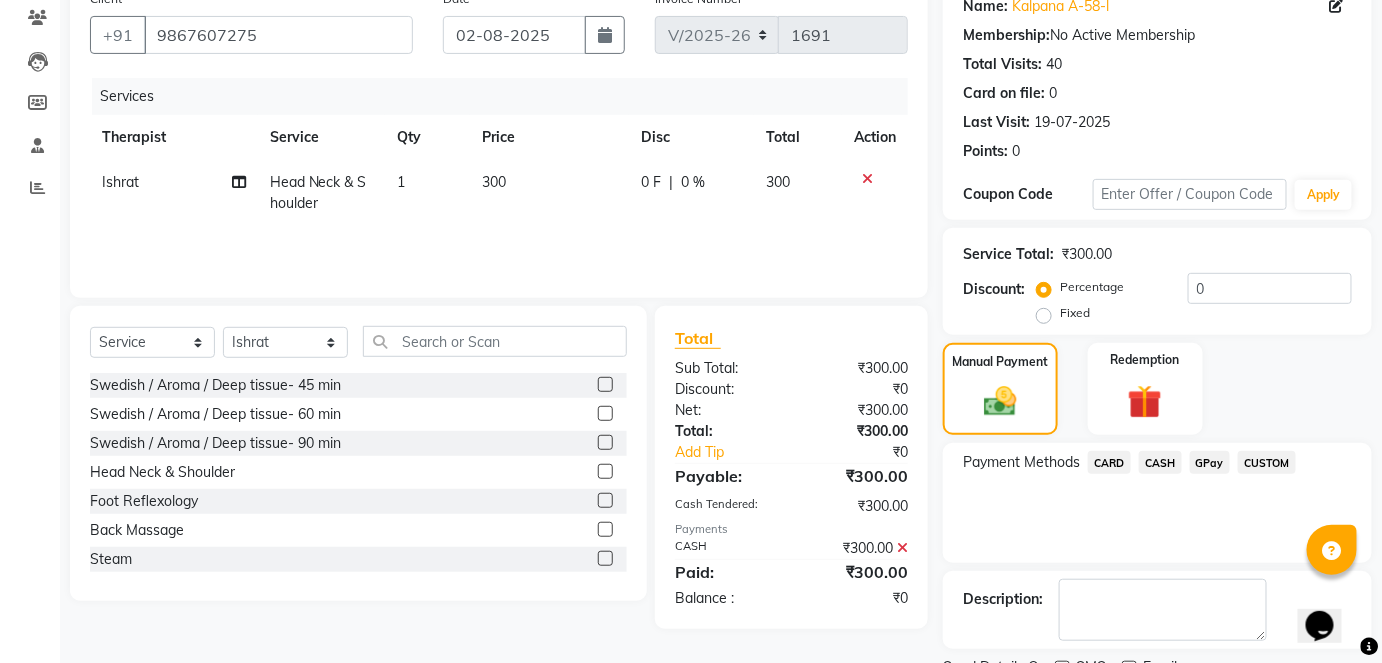 scroll, scrollTop: 252, scrollLeft: 0, axis: vertical 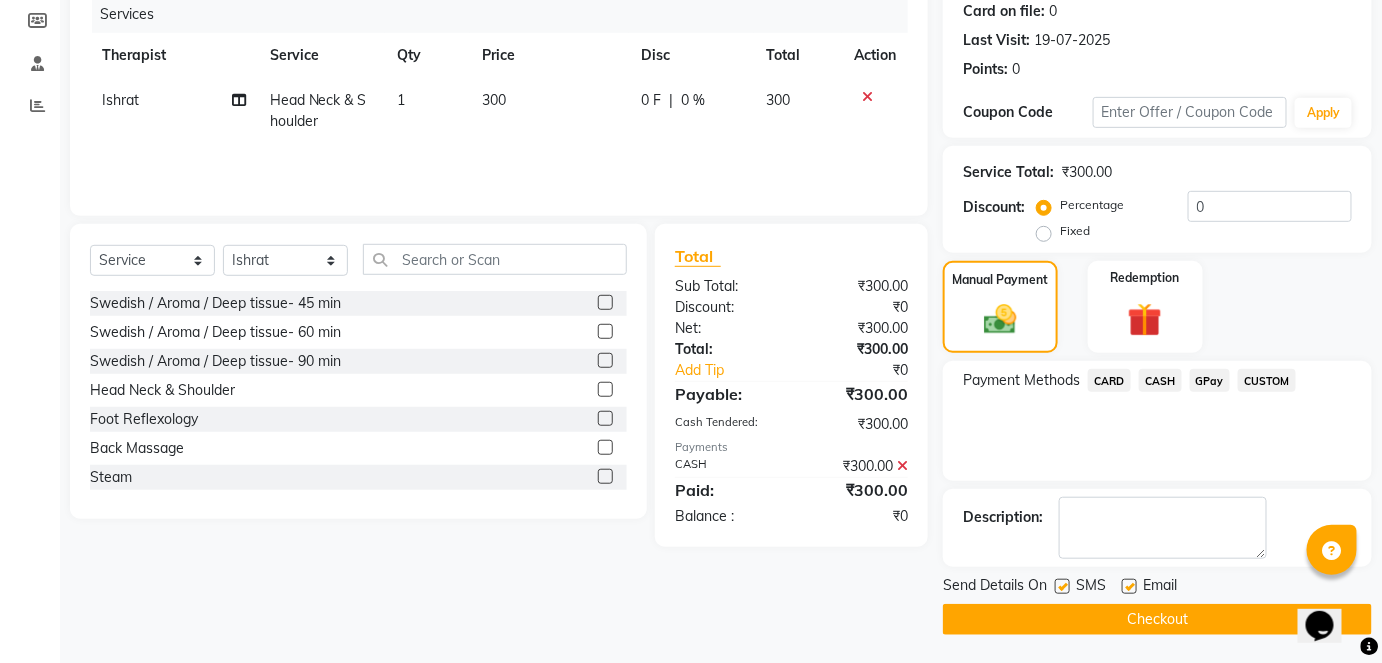 click on "Checkout" 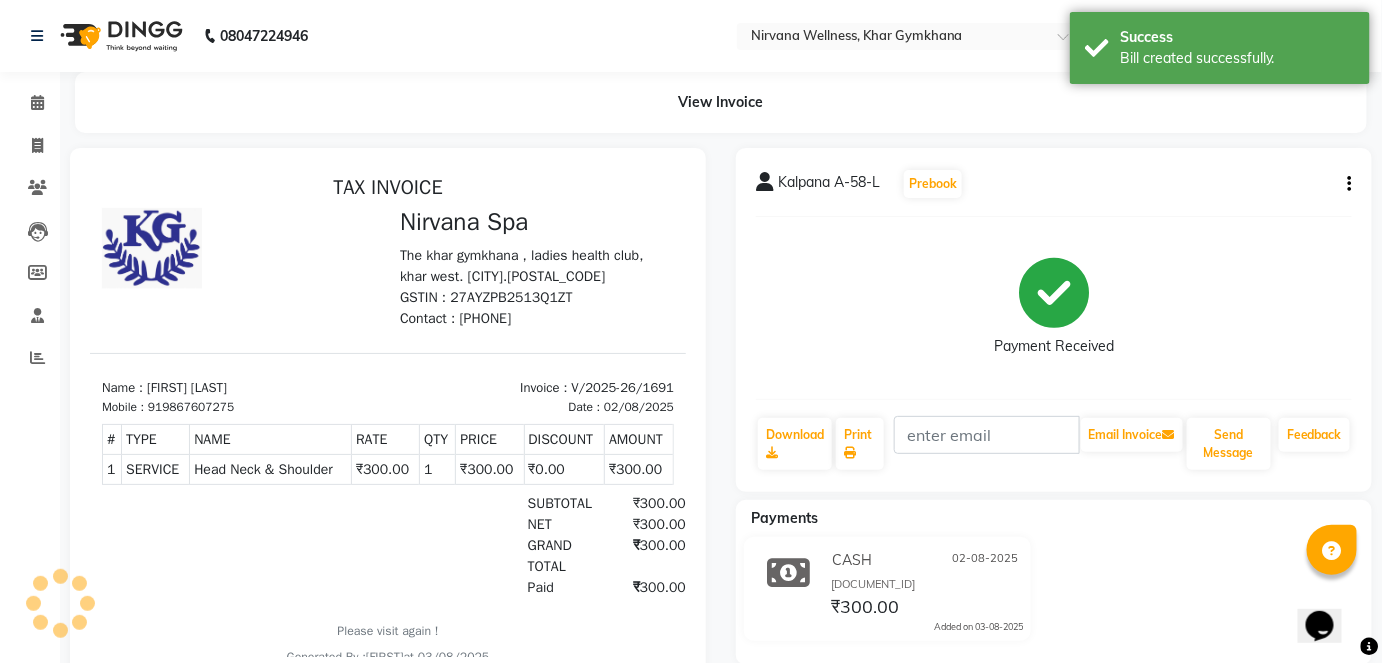 scroll, scrollTop: 0, scrollLeft: 0, axis: both 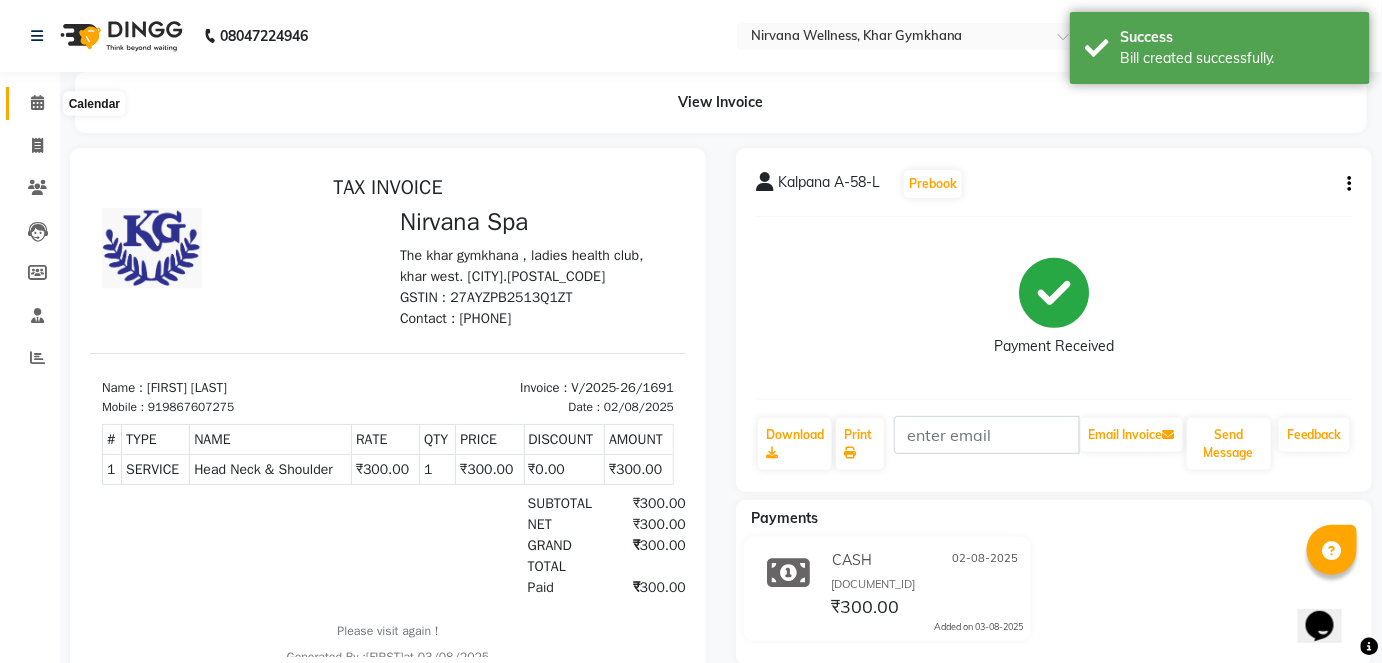 click 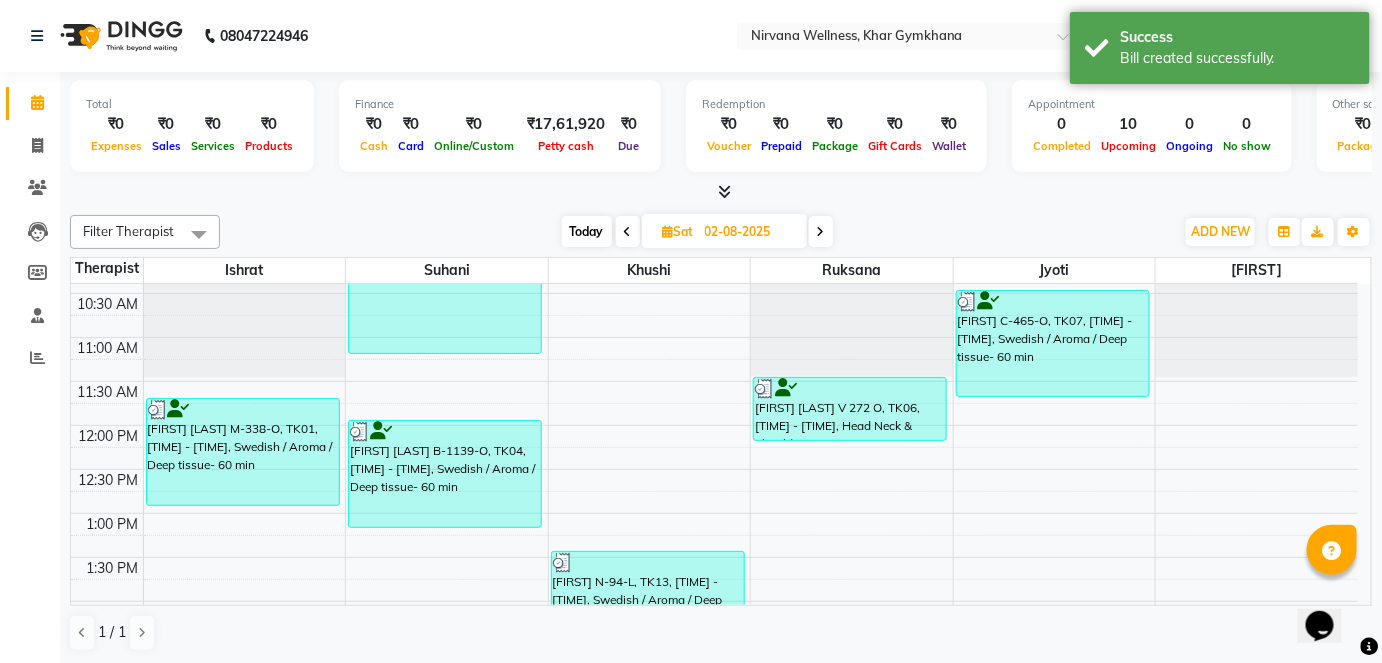 scroll, scrollTop: 454, scrollLeft: 0, axis: vertical 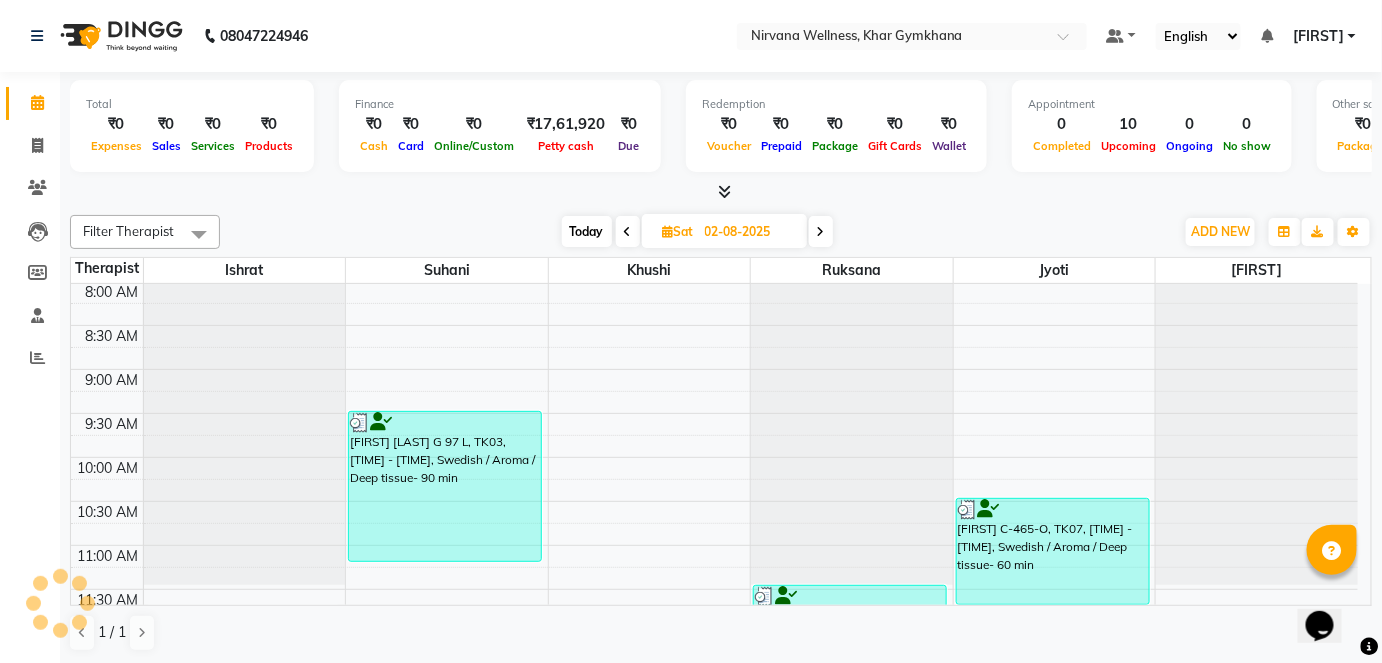 click on "Today" at bounding box center [587, 231] 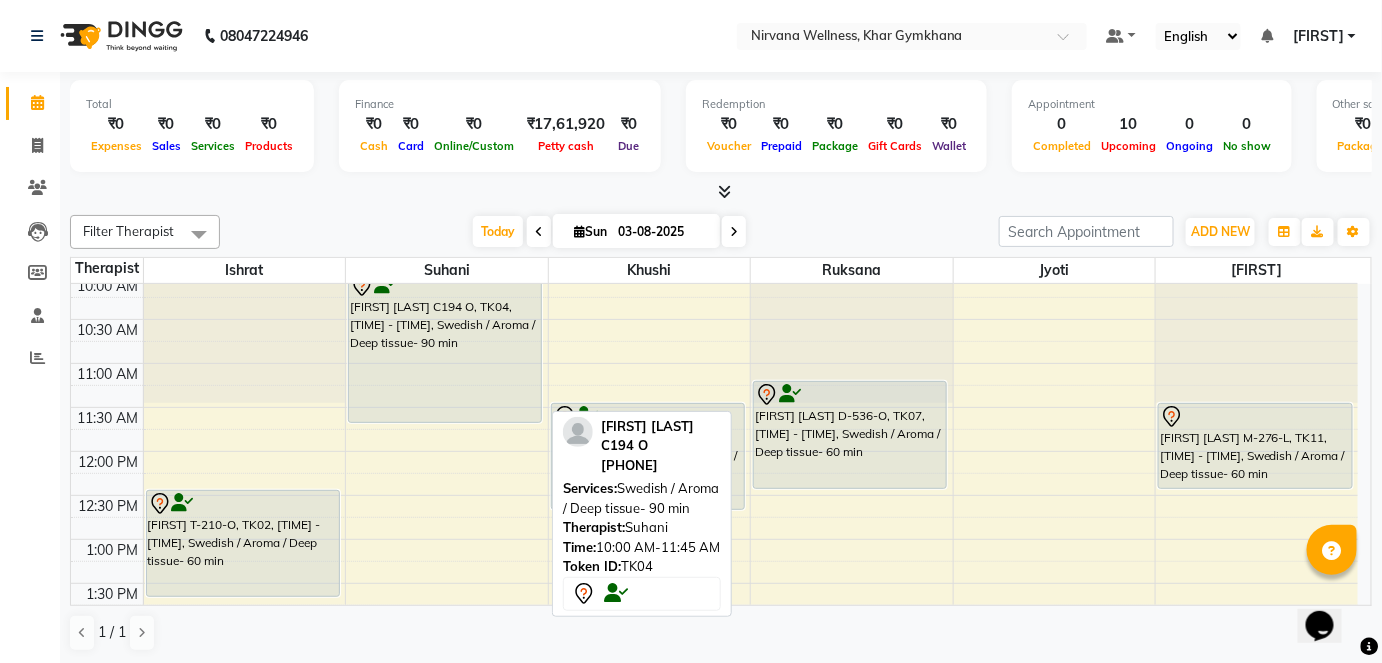 scroll, scrollTop: 181, scrollLeft: 0, axis: vertical 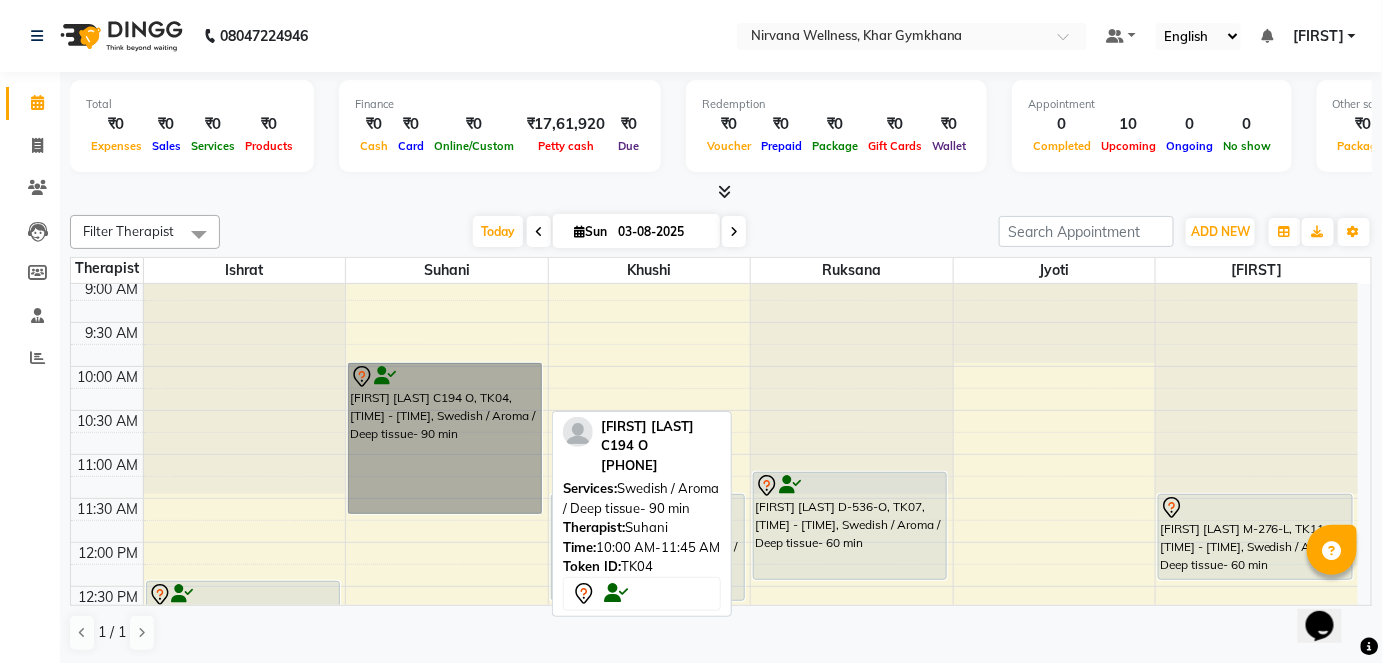 drag, startPoint x: 440, startPoint y: 386, endPoint x: 413, endPoint y: 422, distance: 45 